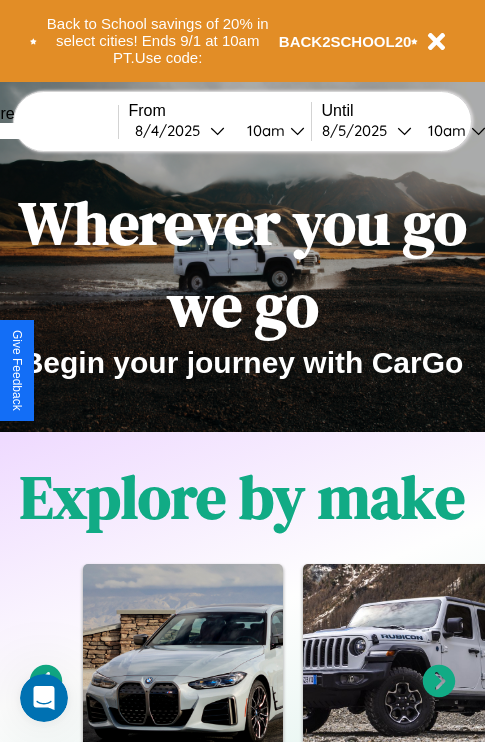 scroll, scrollTop: 0, scrollLeft: 0, axis: both 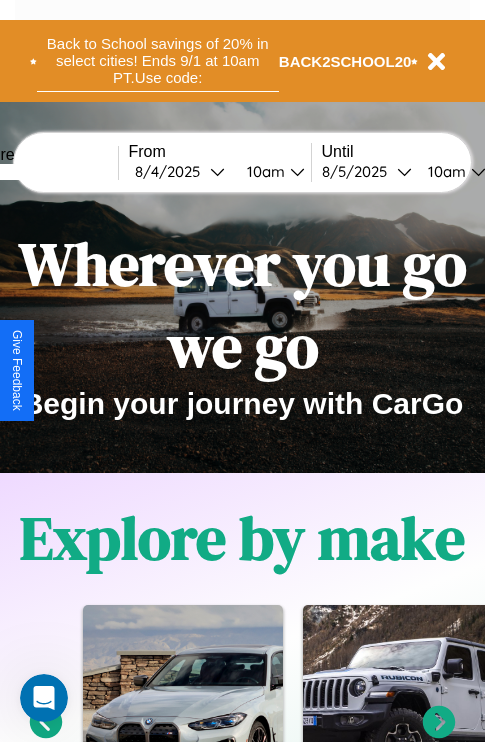 click on "Back to School savings of 20% in select cities! Ends 9/1 at 10am PT.  Use code:" at bounding box center [158, 61] 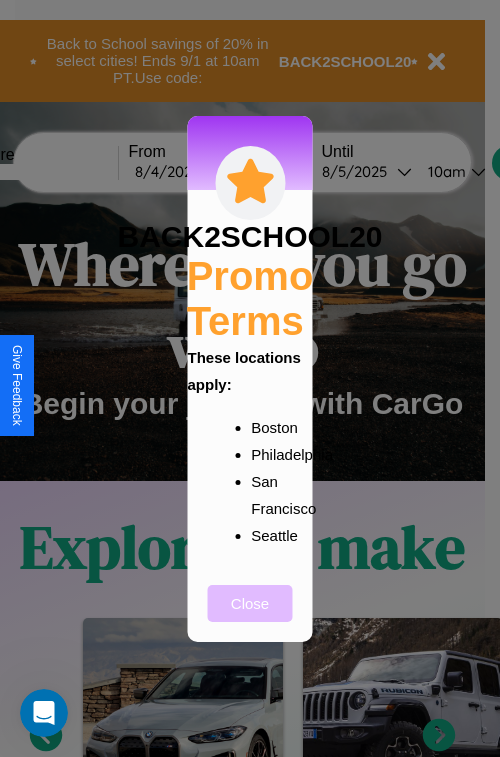 click on "Close" at bounding box center (250, 603) 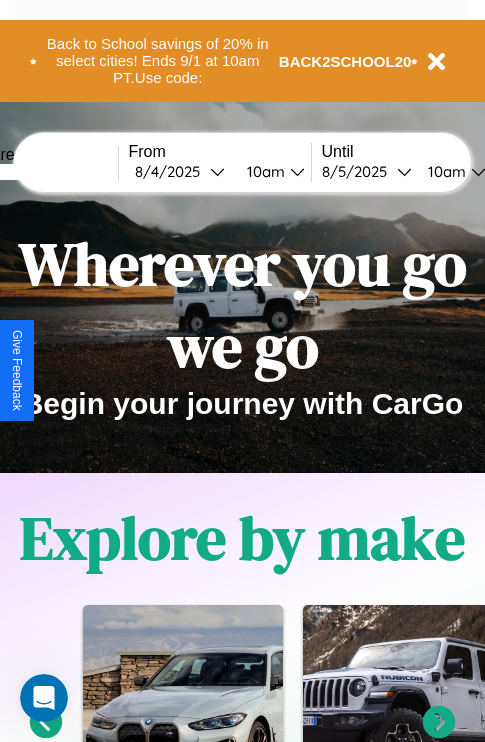 click at bounding box center [43, 172] 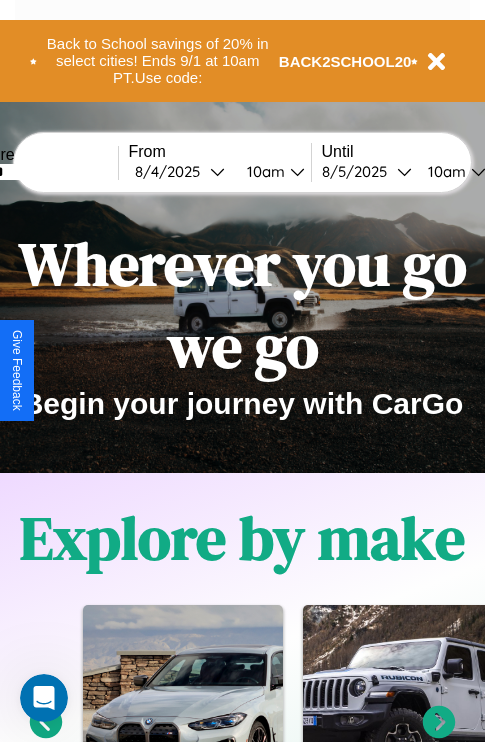 type on "******" 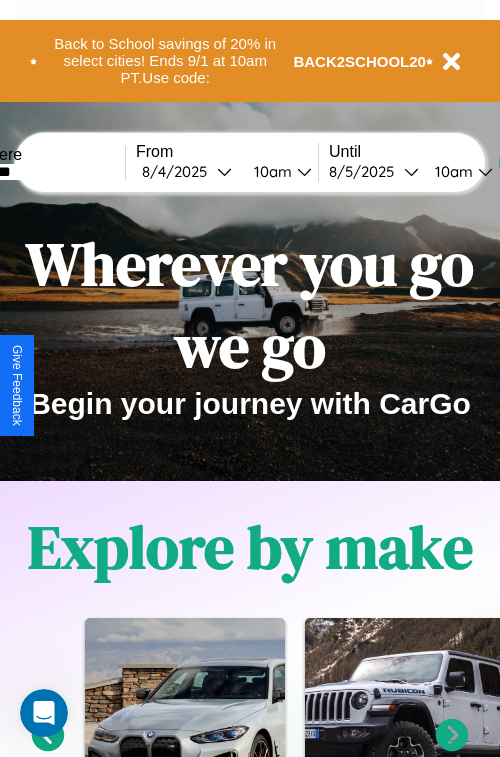 select on "*" 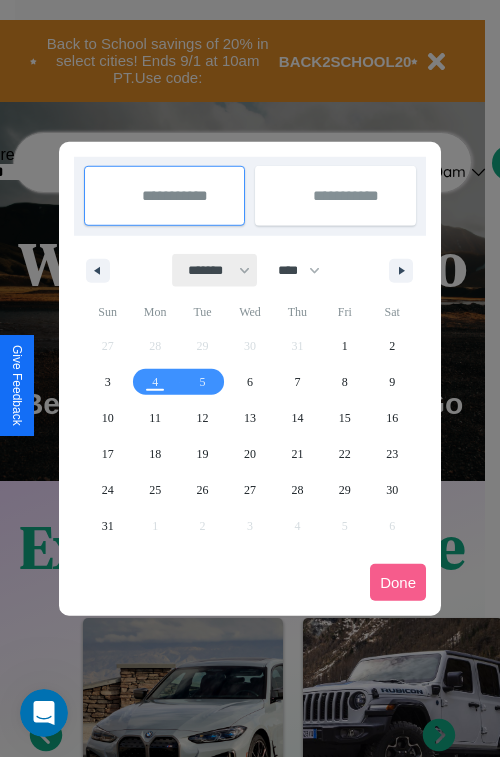 click on "******* ******** ***** ***** *** **** **** ****** ********* ******* ******** ********" at bounding box center [215, 270] 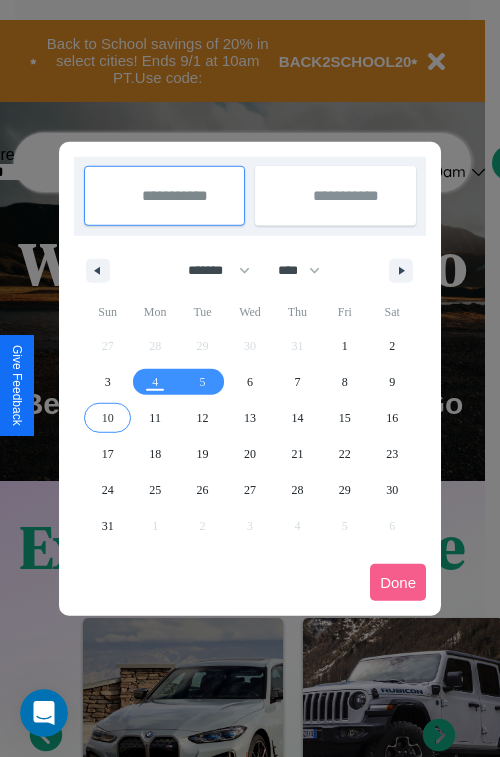 click on "10" at bounding box center [108, 418] 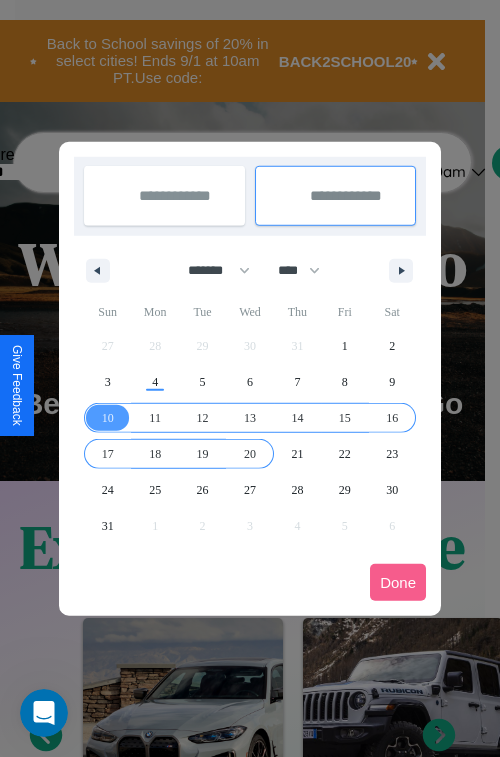 click on "20" at bounding box center [250, 454] 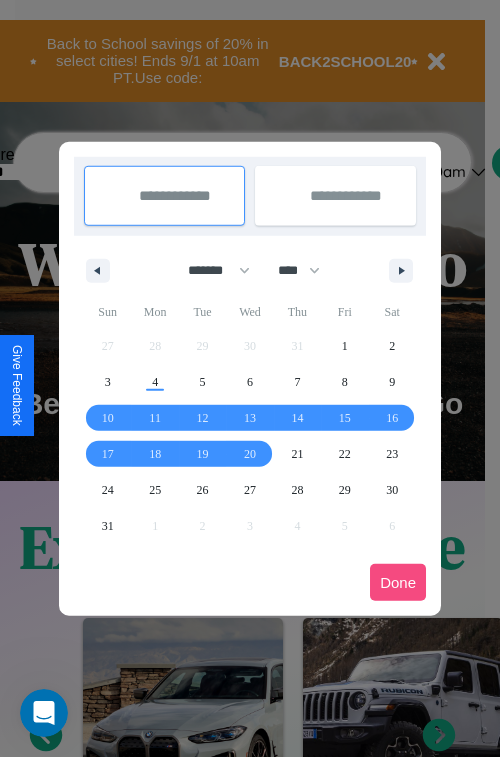 click on "Done" at bounding box center [398, 582] 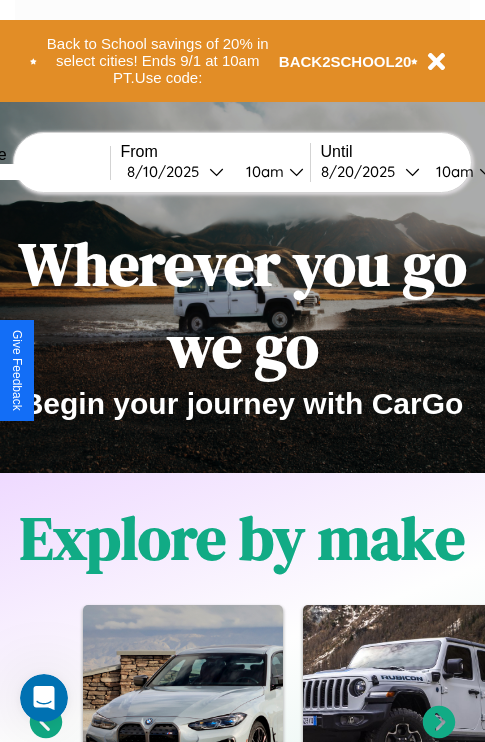 scroll, scrollTop: 0, scrollLeft: 76, axis: horizontal 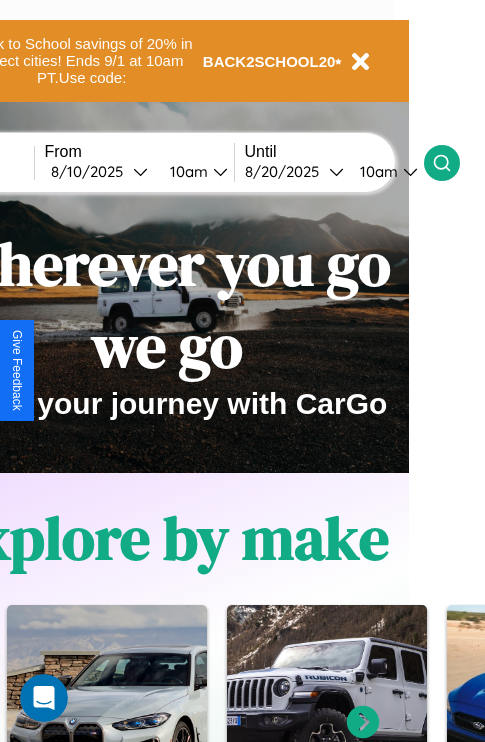 click 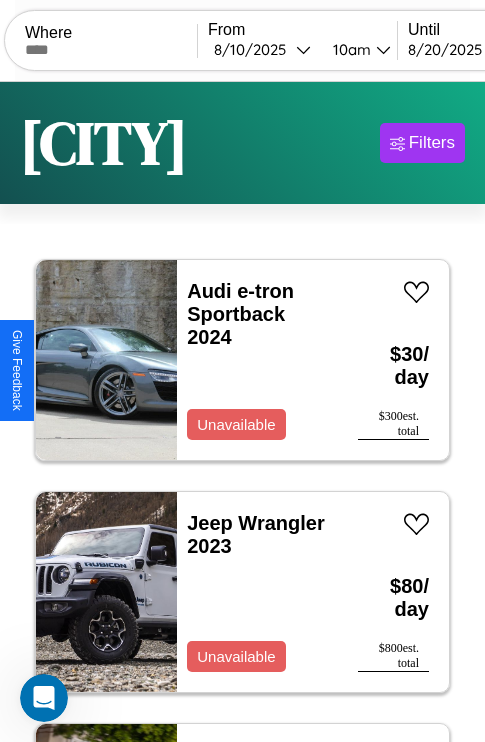 scroll, scrollTop: 95, scrollLeft: 0, axis: vertical 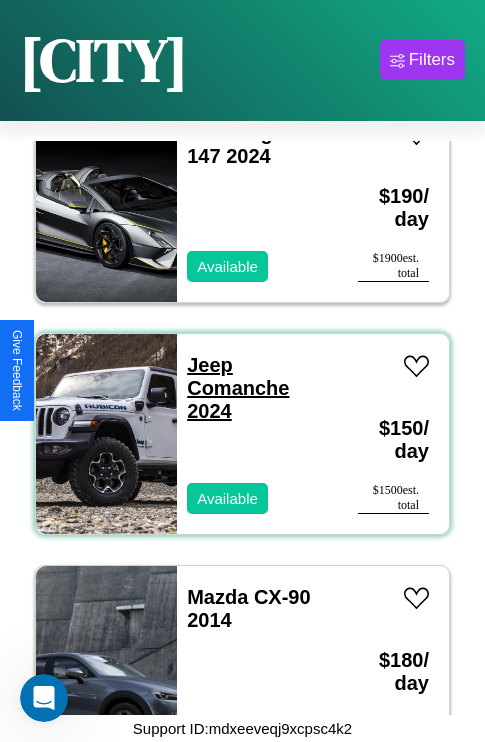 click on "Jeep   Comanche   2024" at bounding box center (238, 388) 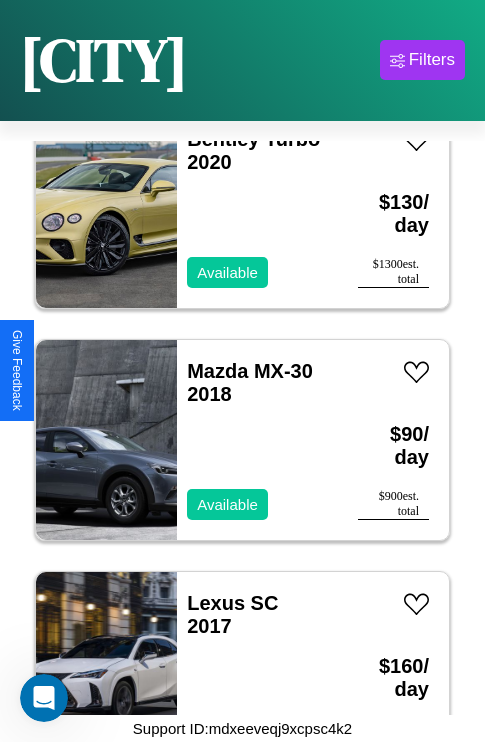 scroll, scrollTop: 6107, scrollLeft: 0, axis: vertical 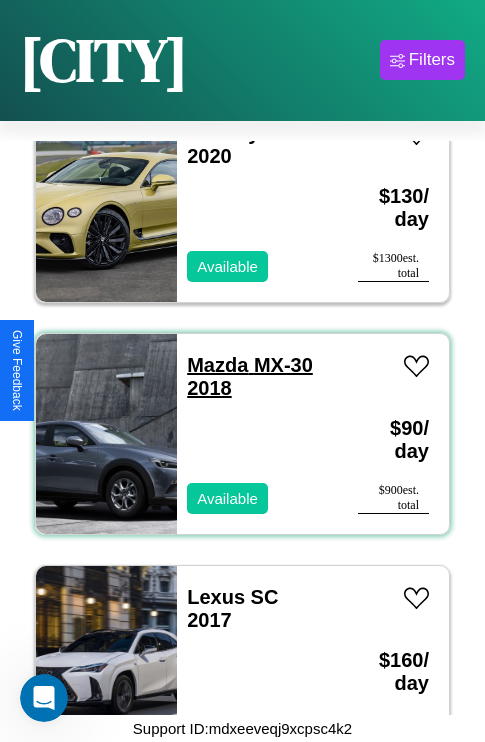 click on "Mazda   MX-30   2018" at bounding box center [250, 376] 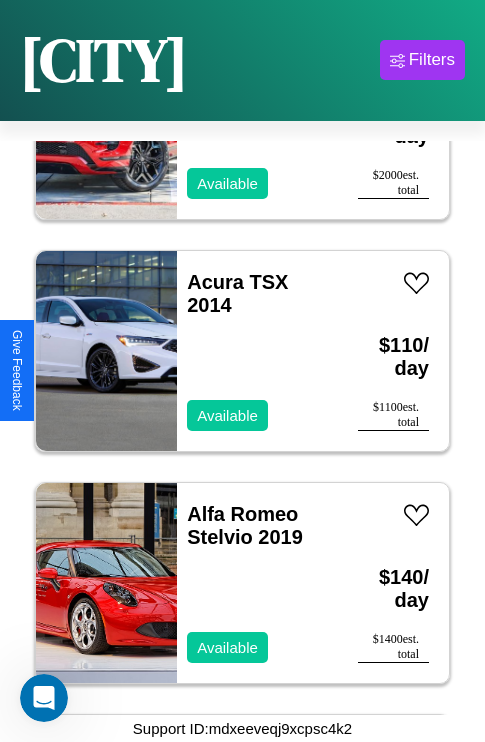scroll, scrollTop: 4483, scrollLeft: 0, axis: vertical 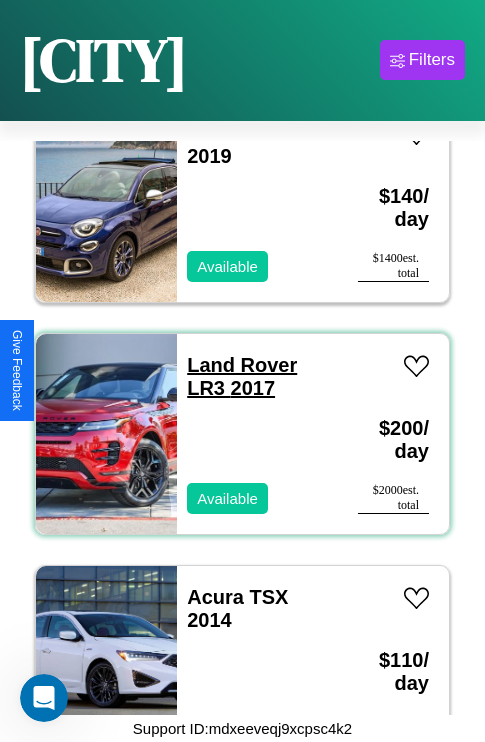click on "Land Rover   LR3   2017" at bounding box center [242, 376] 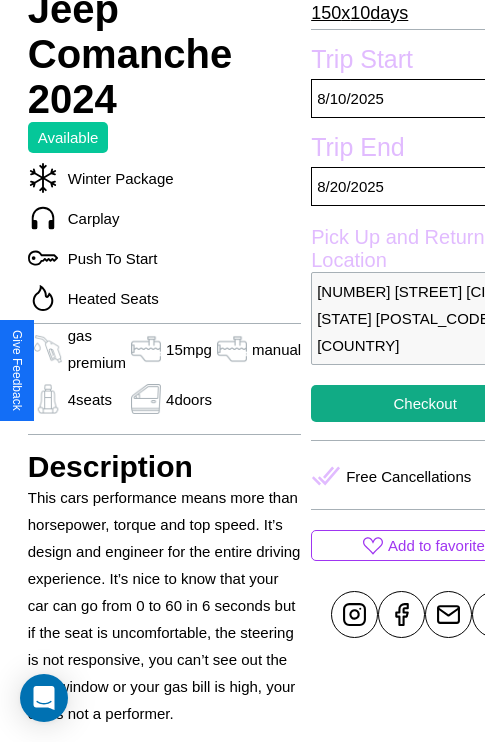 scroll, scrollTop: 588, scrollLeft: 71, axis: both 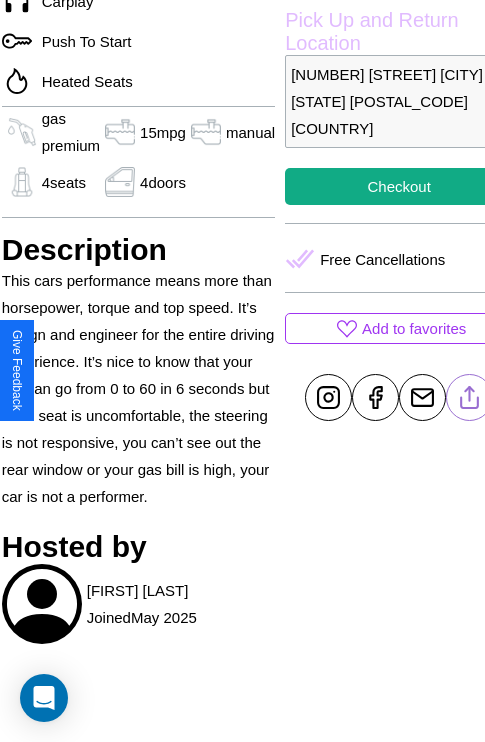 click 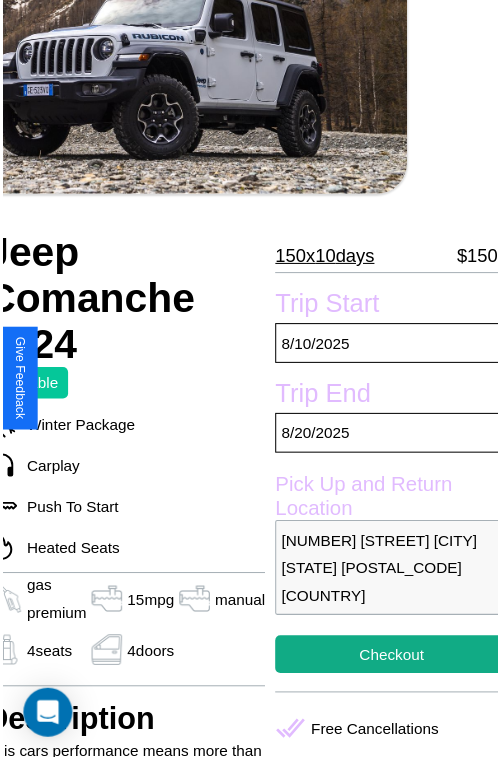 scroll, scrollTop: 99, scrollLeft: 91, axis: both 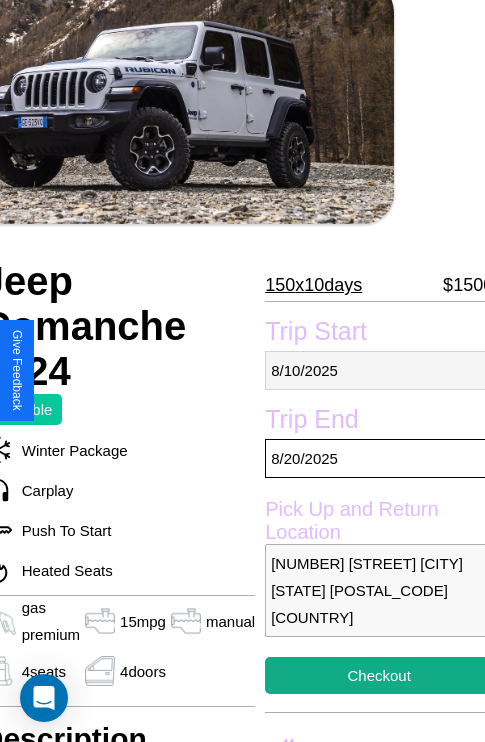 click on "8 / 10 / 2025" at bounding box center (379, 370) 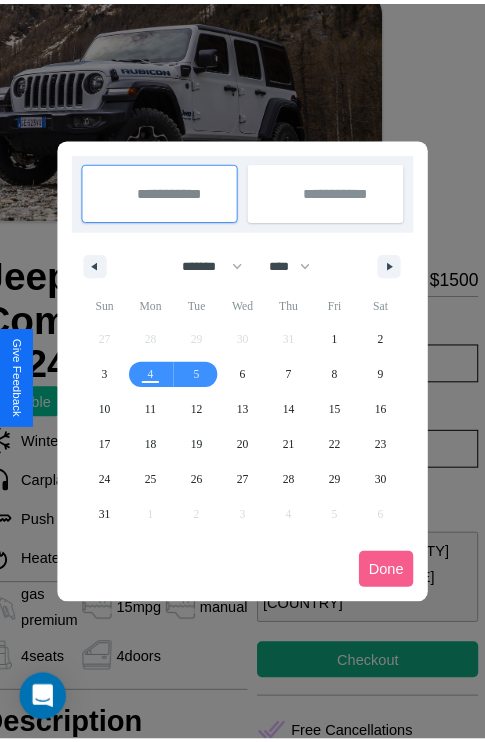 scroll, scrollTop: 0, scrollLeft: 91, axis: horizontal 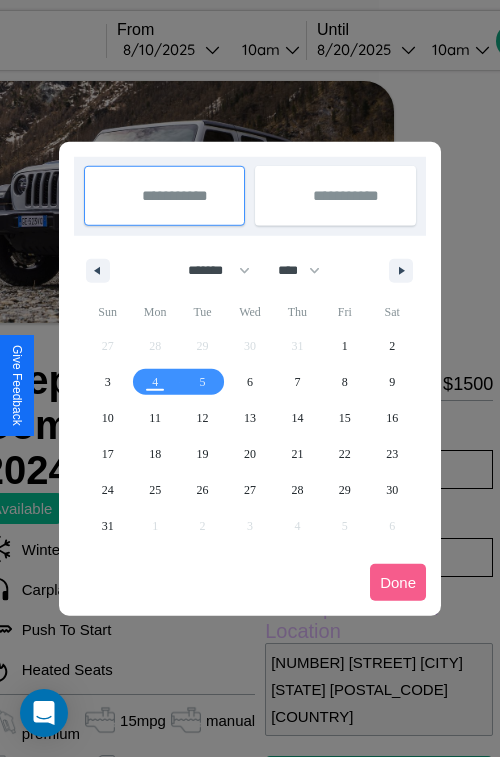 click at bounding box center [250, 378] 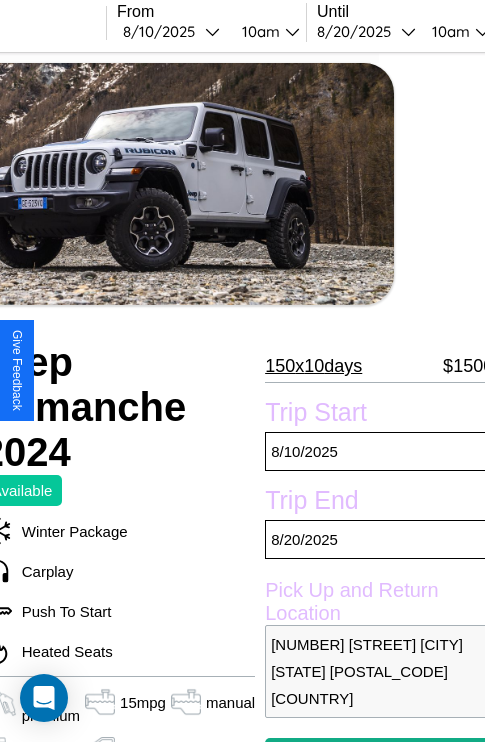 scroll, scrollTop: 377, scrollLeft: 91, axis: both 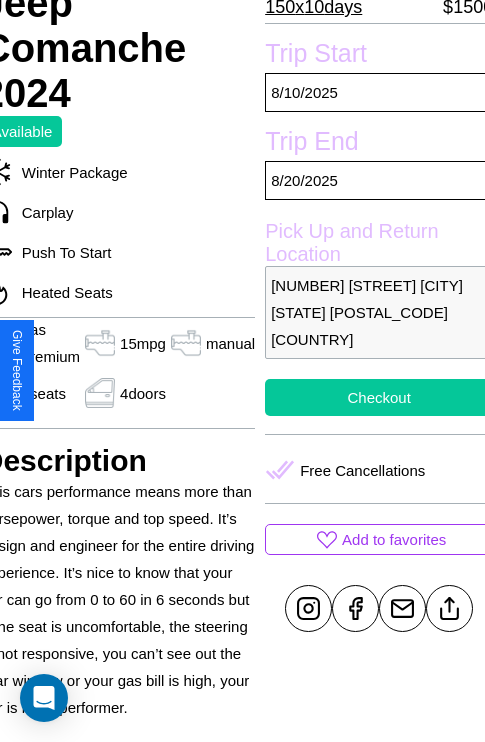 click on "Checkout" at bounding box center [379, 397] 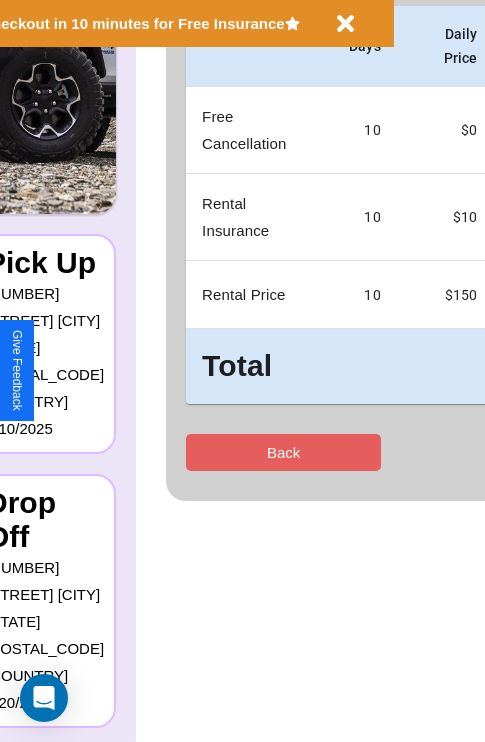 scroll, scrollTop: 0, scrollLeft: 0, axis: both 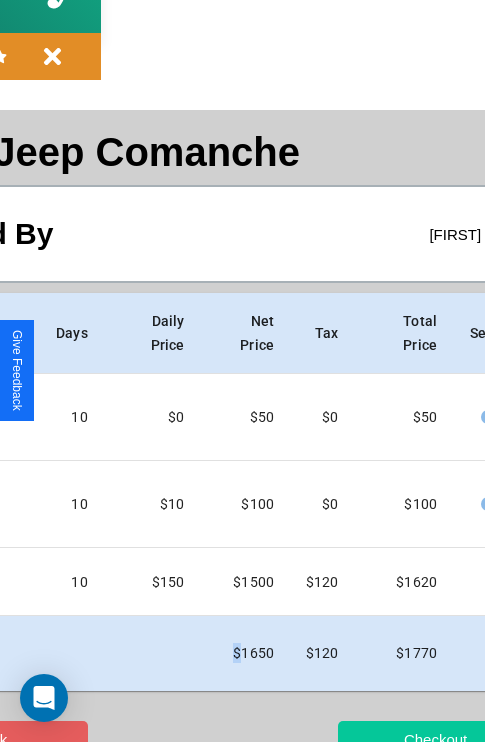 click on "Checkout" at bounding box center [435, 739] 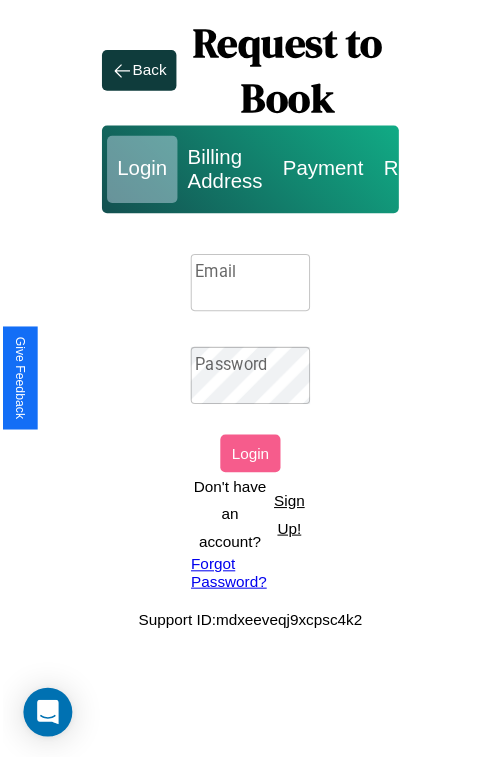 scroll, scrollTop: 0, scrollLeft: 0, axis: both 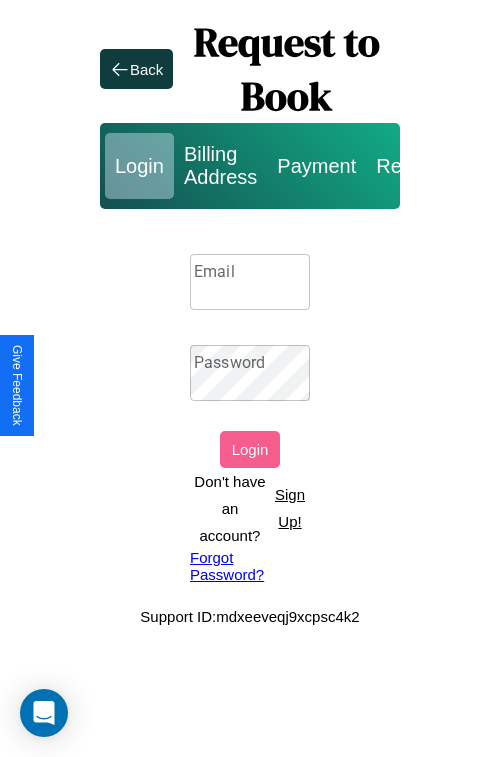click on "Email" at bounding box center (250, 282) 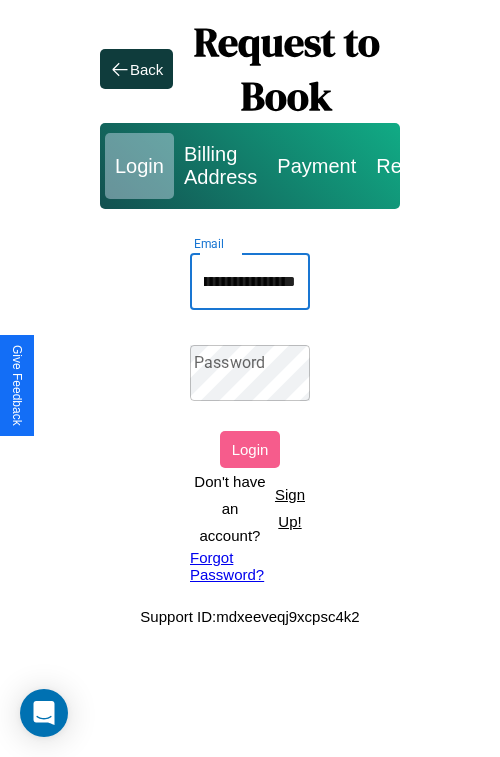 scroll, scrollTop: 0, scrollLeft: 120, axis: horizontal 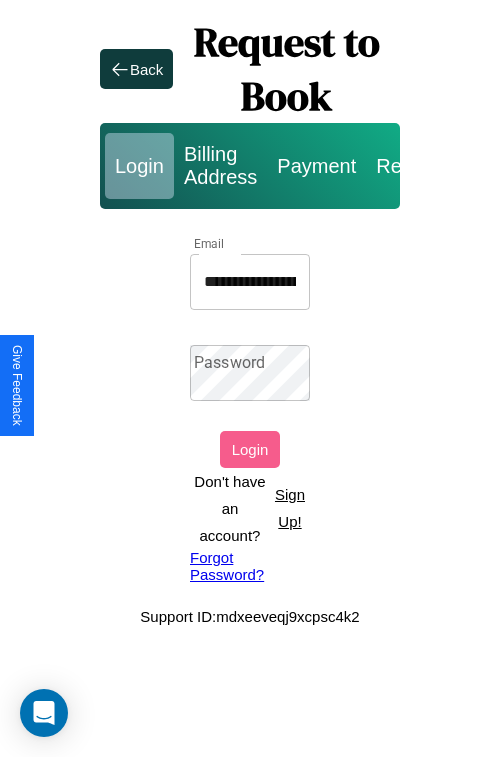 click on "Forgot Password?" at bounding box center [250, 566] 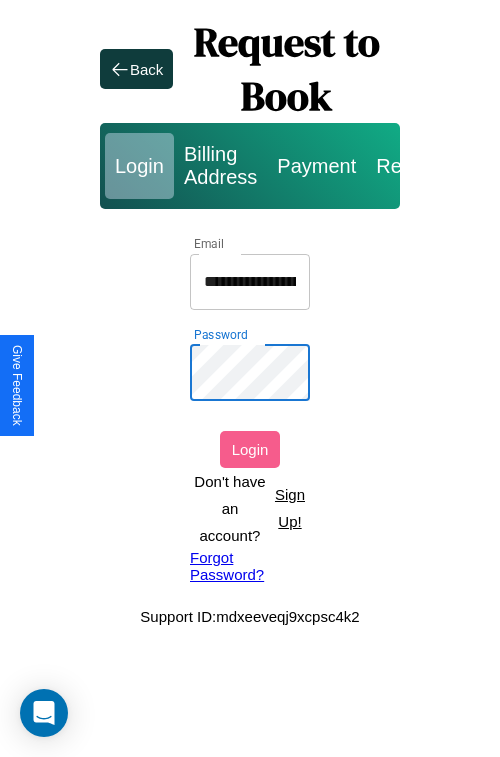 scroll, scrollTop: 0, scrollLeft: 121, axis: horizontal 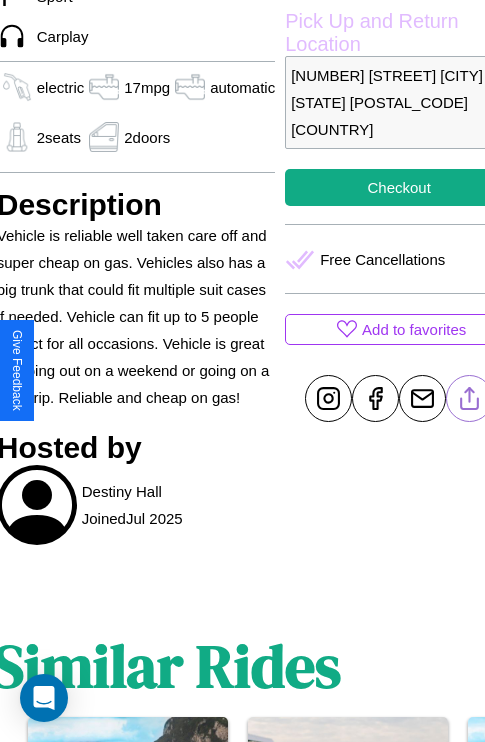click 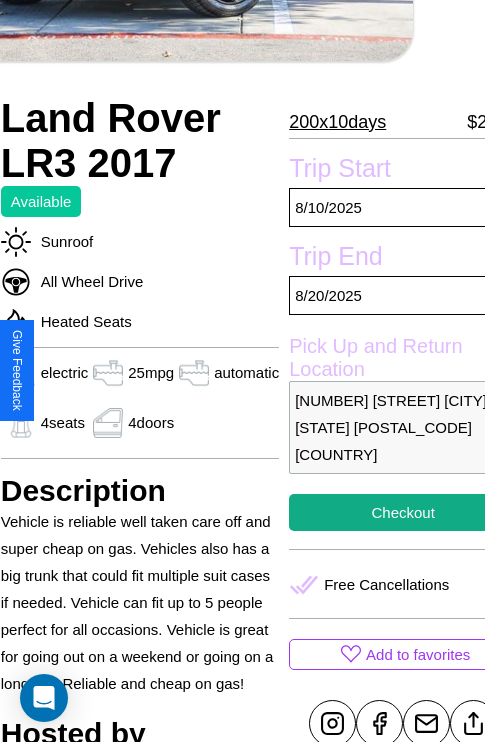 scroll, scrollTop: 458, scrollLeft: 96, axis: both 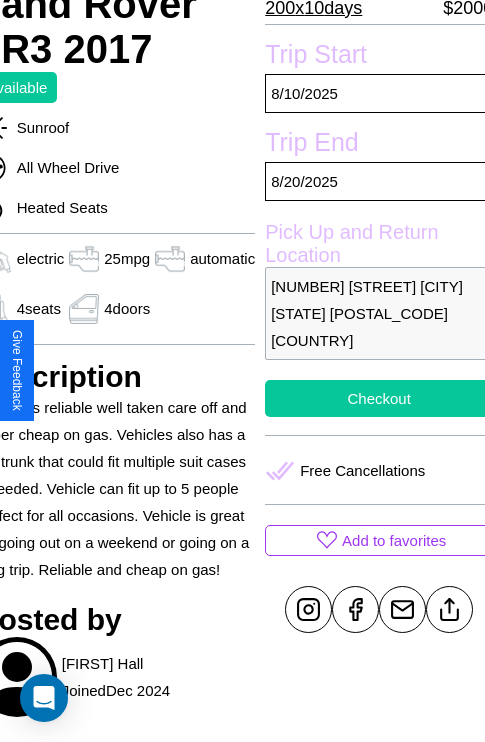 click on "Checkout" at bounding box center (379, 398) 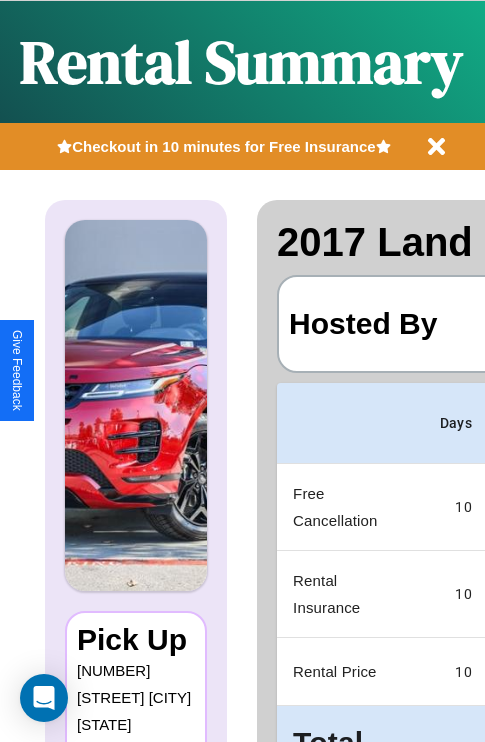 scroll, scrollTop: 0, scrollLeft: 387, axis: horizontal 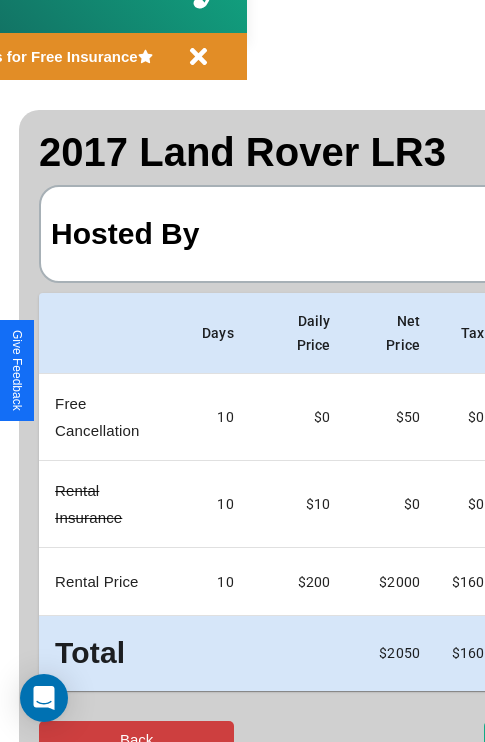 click on "Back" at bounding box center (136, 739) 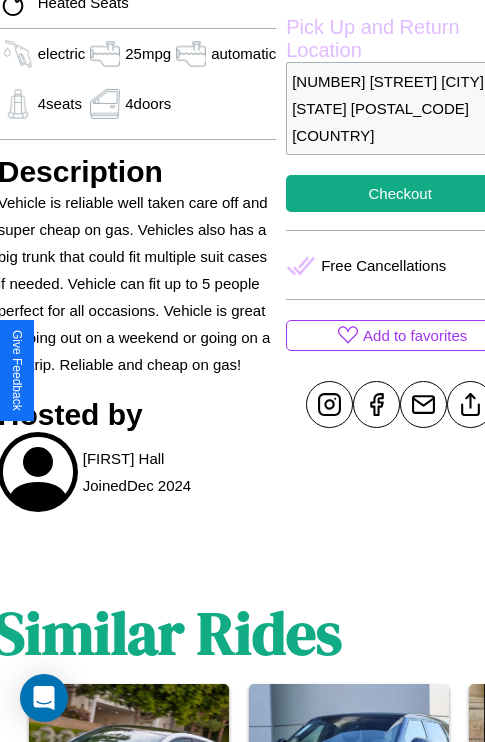 scroll, scrollTop: 669, scrollLeft: 76, axis: both 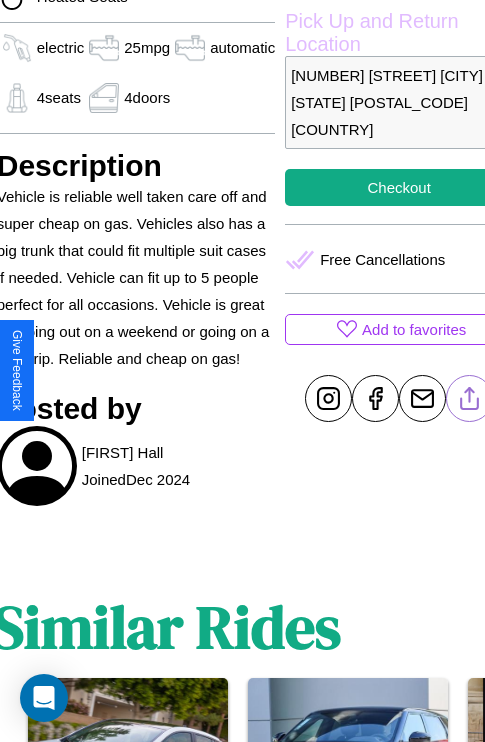 click 